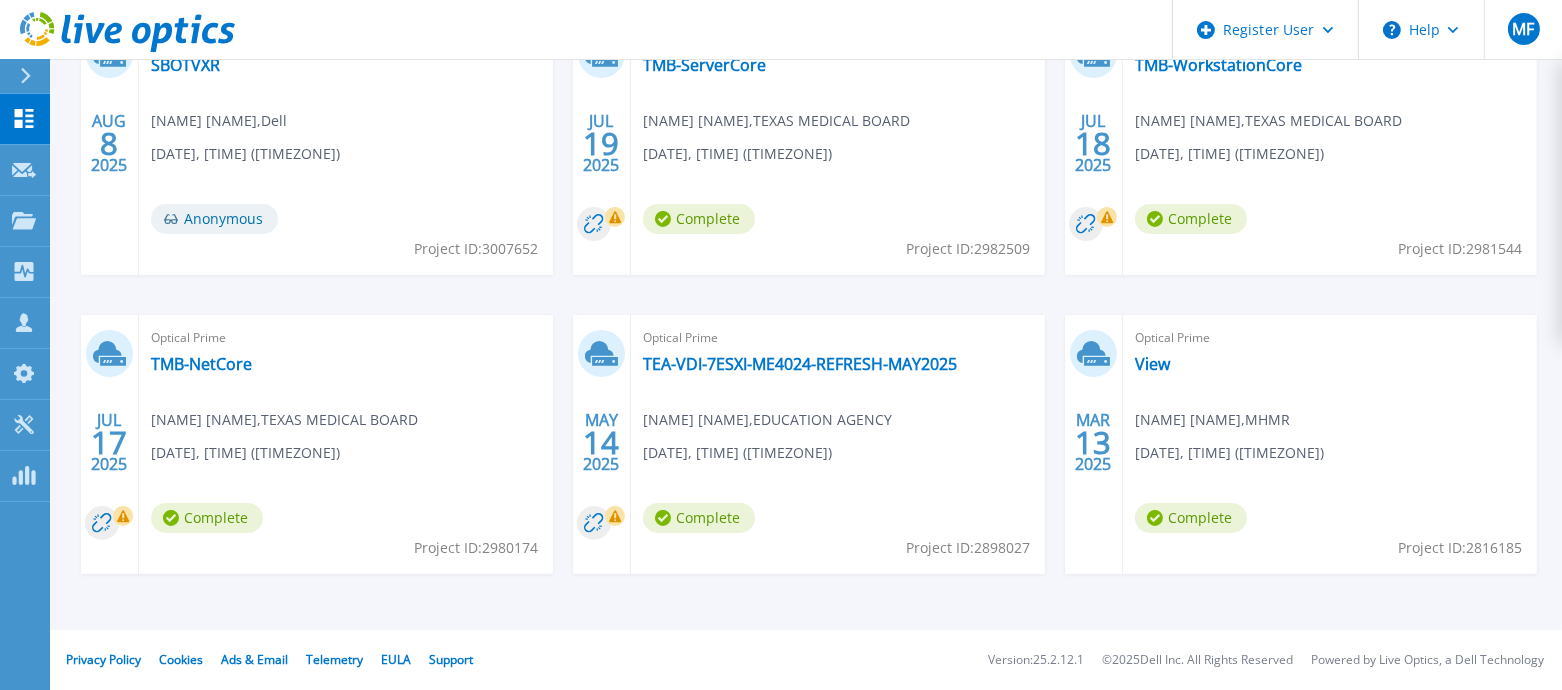 scroll, scrollTop: 0, scrollLeft: 0, axis: both 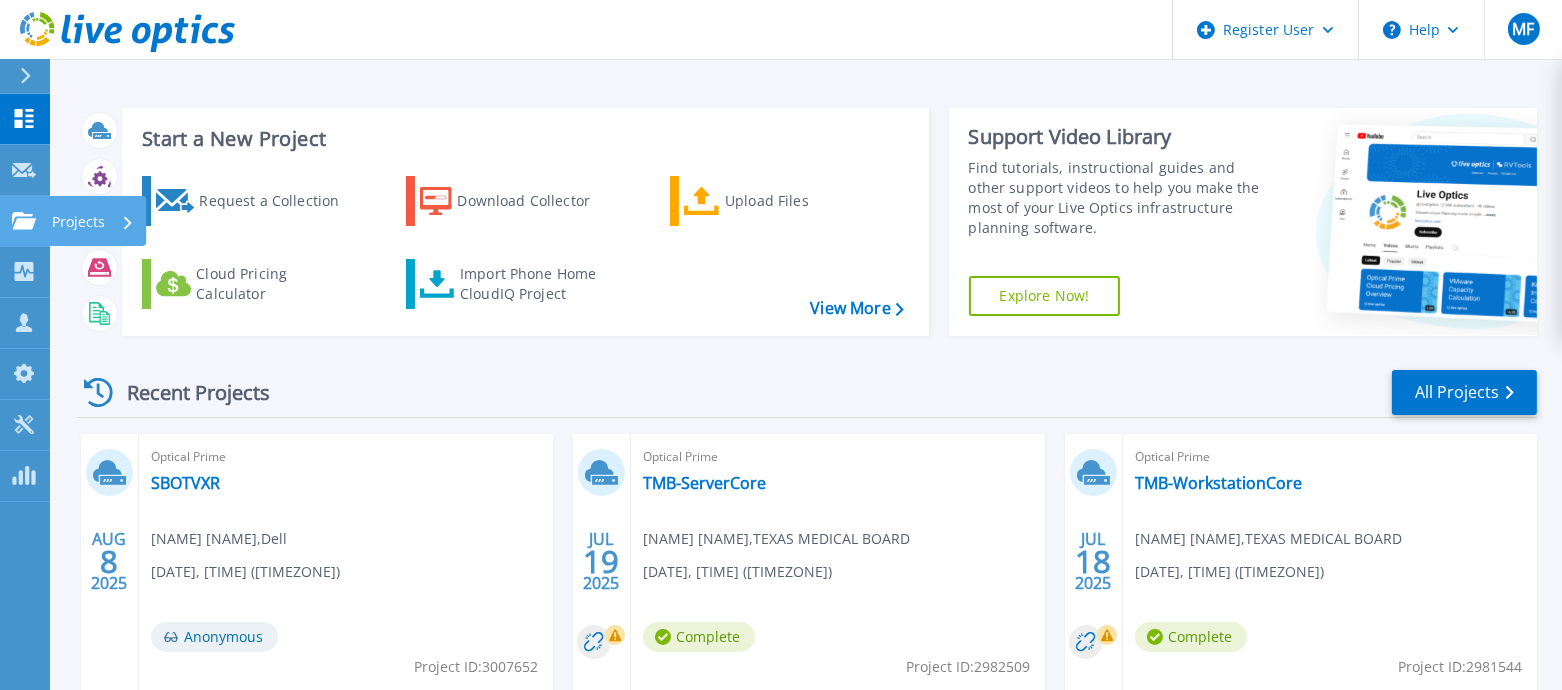 click 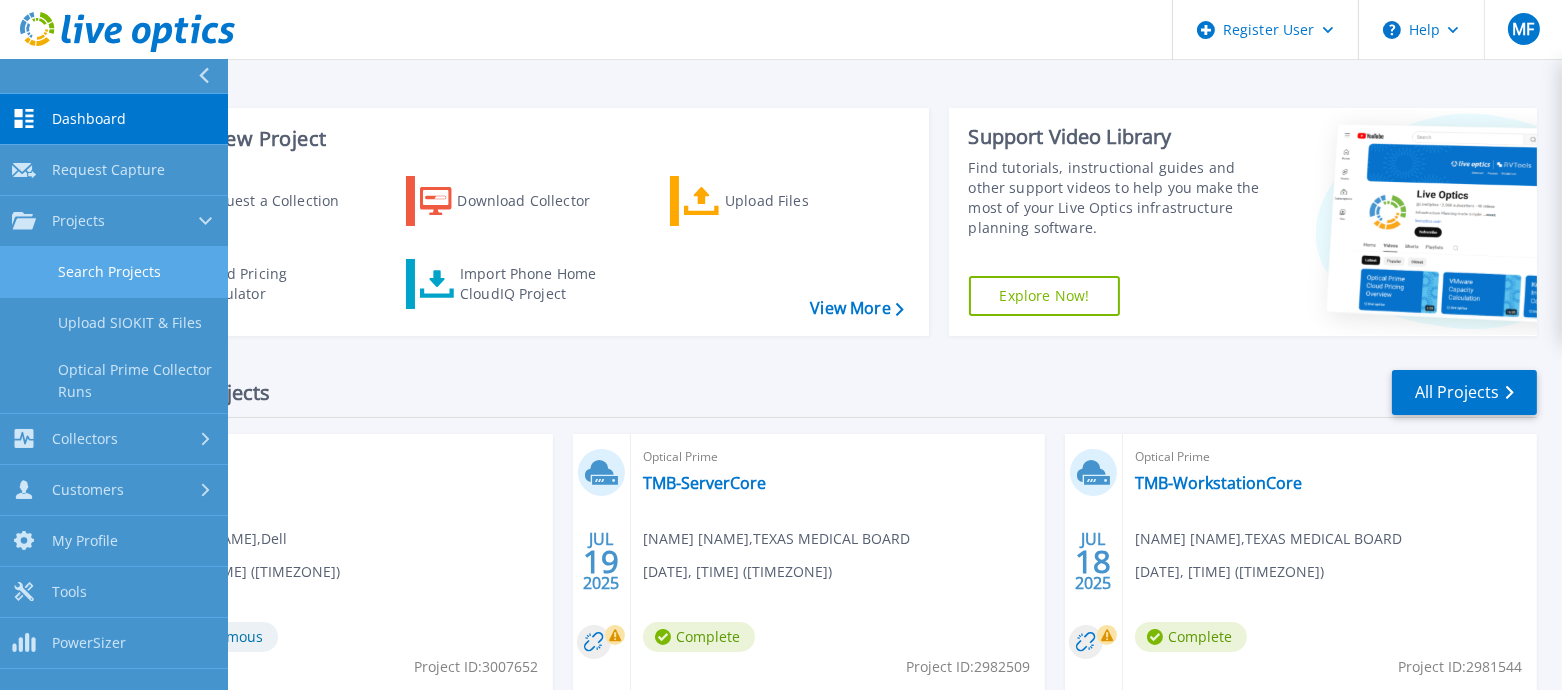 click on "Search Projects" at bounding box center [114, 272] 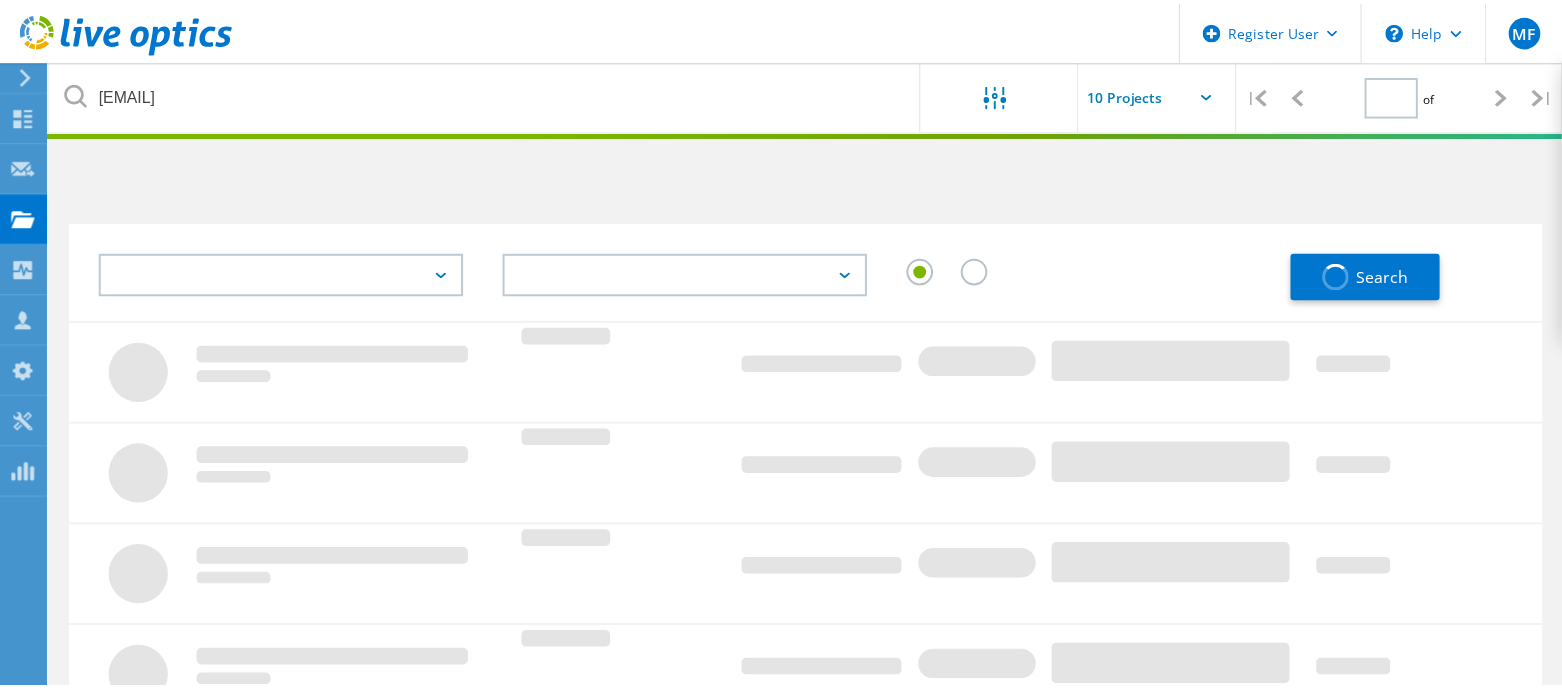scroll, scrollTop: 0, scrollLeft: 0, axis: both 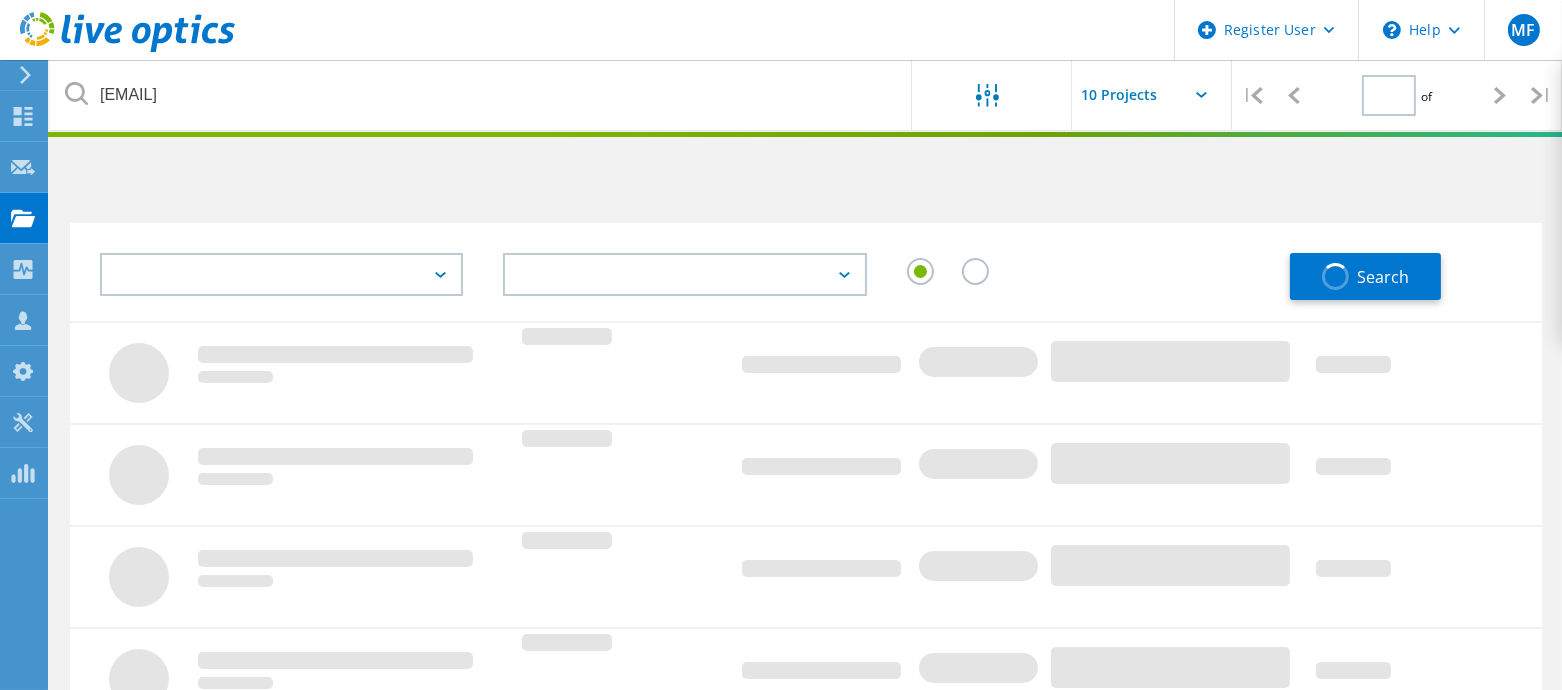 type on "1" 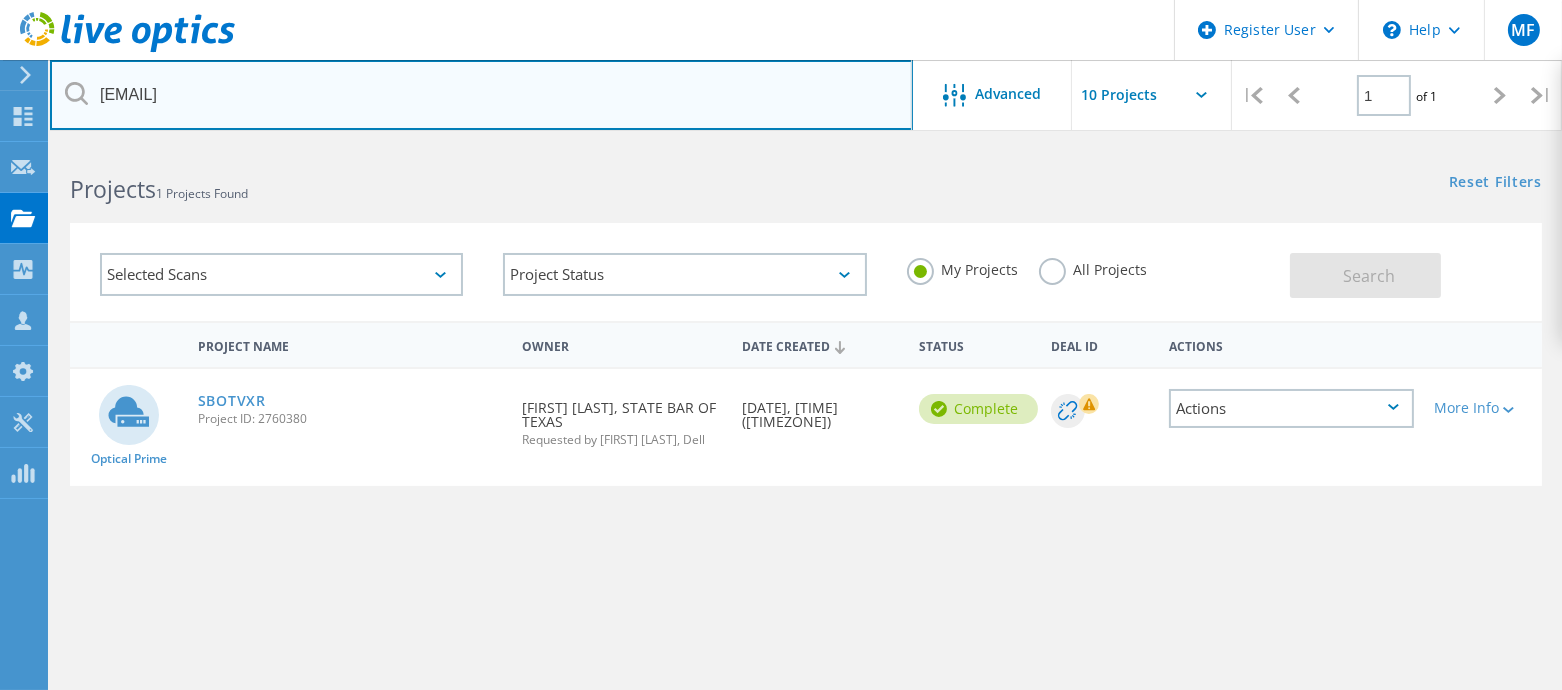 click on "[FIRST].[LAST]@[DOMAIN]" at bounding box center [481, 95] 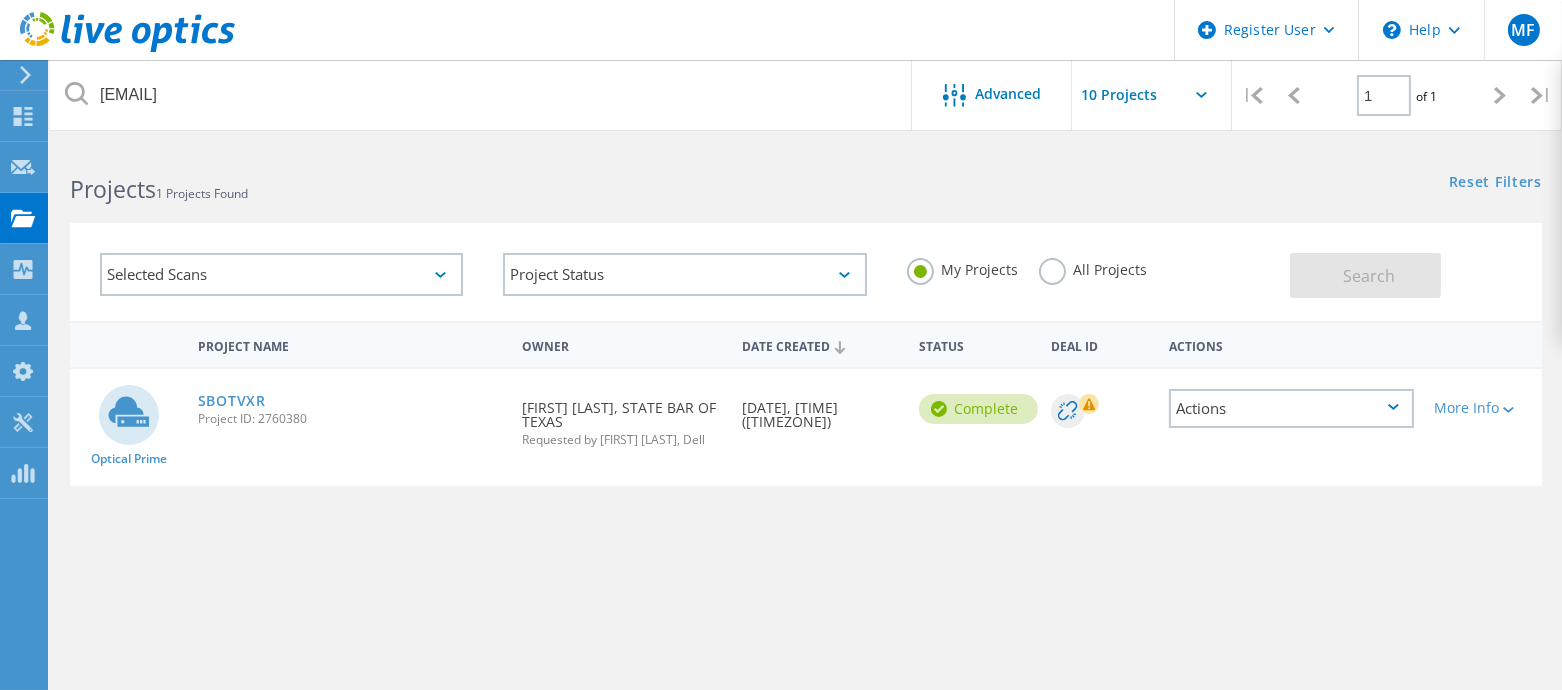 click on "All Projects" 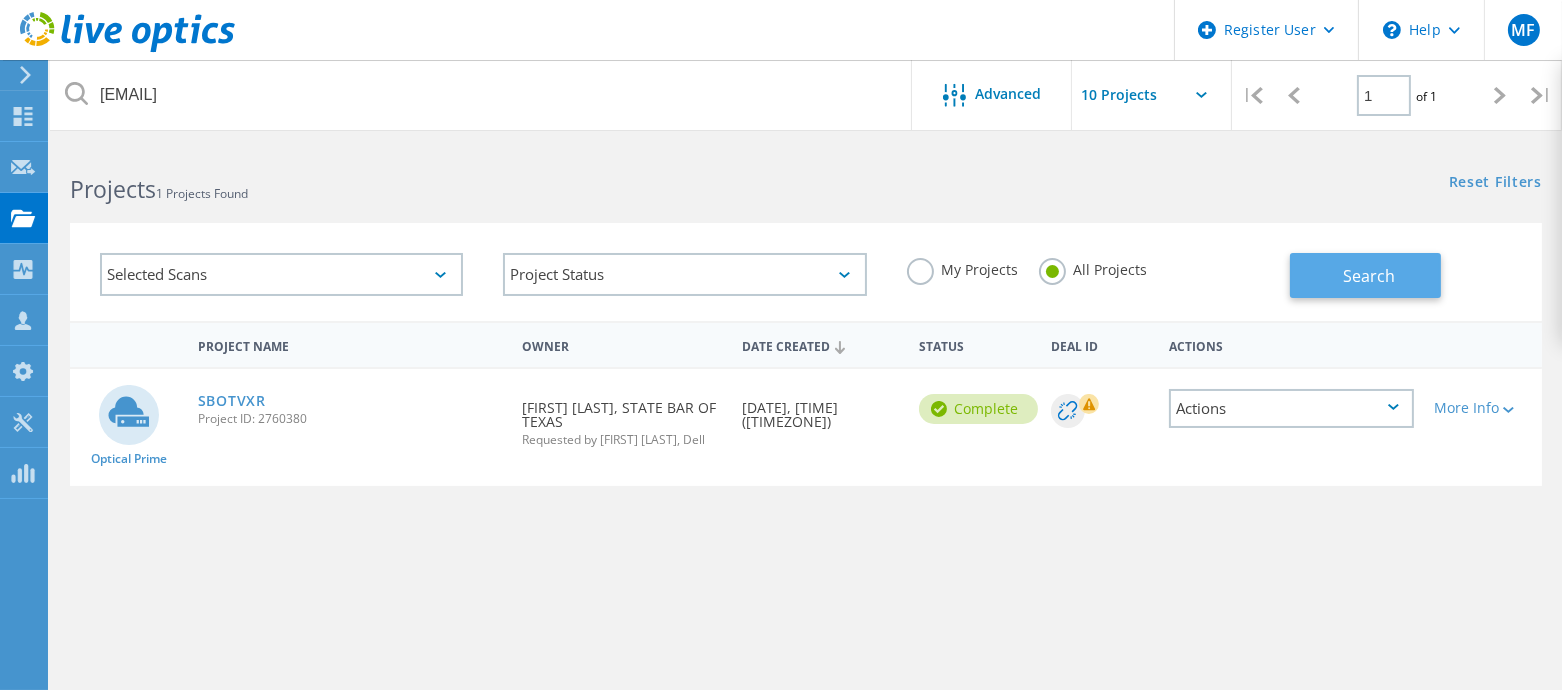 click on "Search" 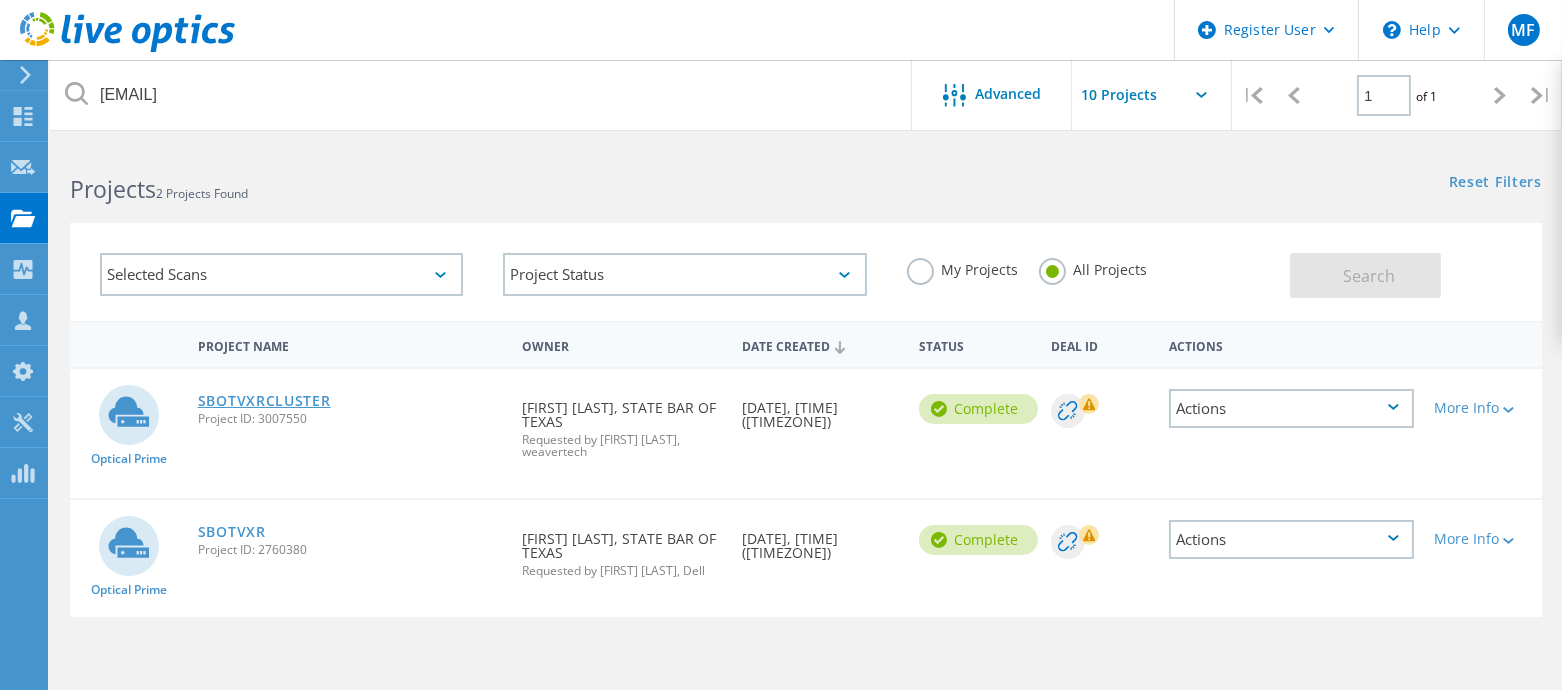 click on "SBOTVXRCLUSTER" 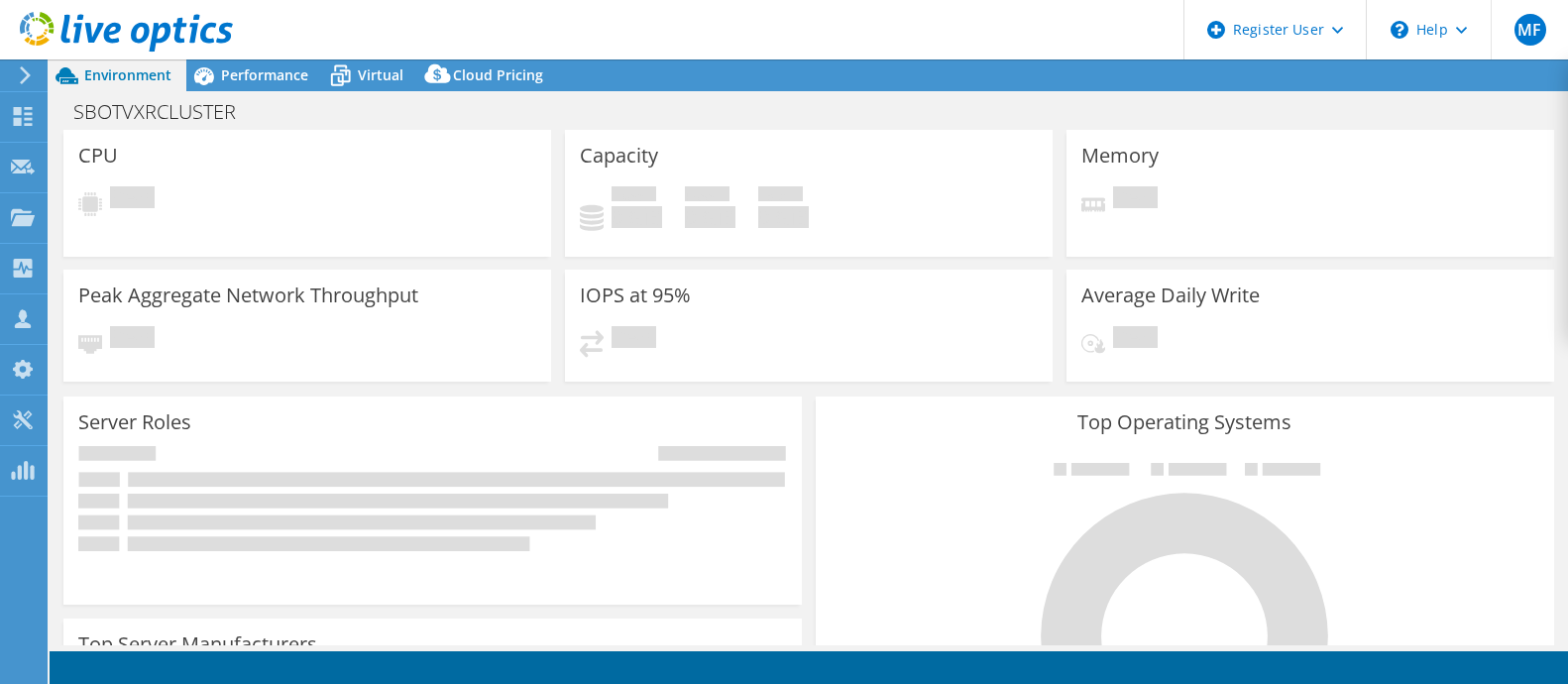 scroll, scrollTop: 0, scrollLeft: 0, axis: both 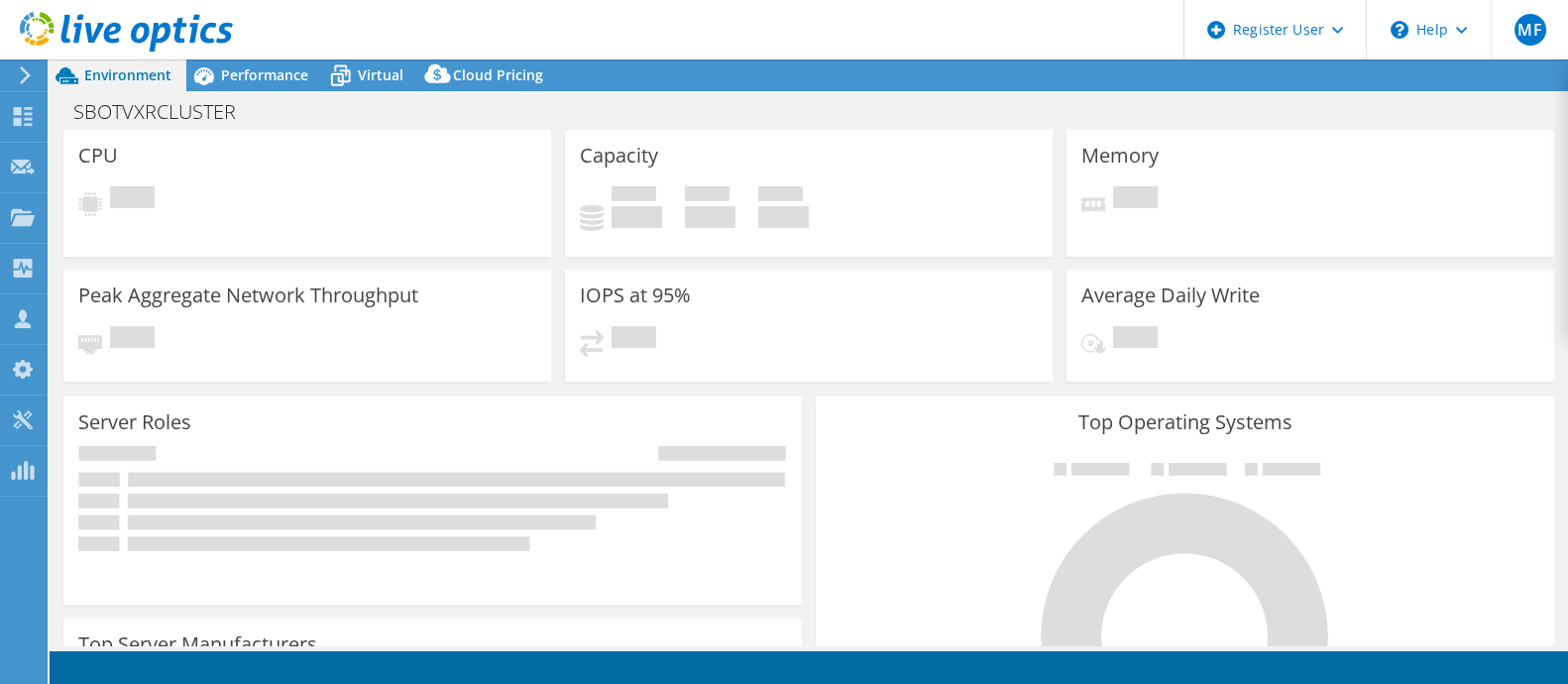 select on "USD" 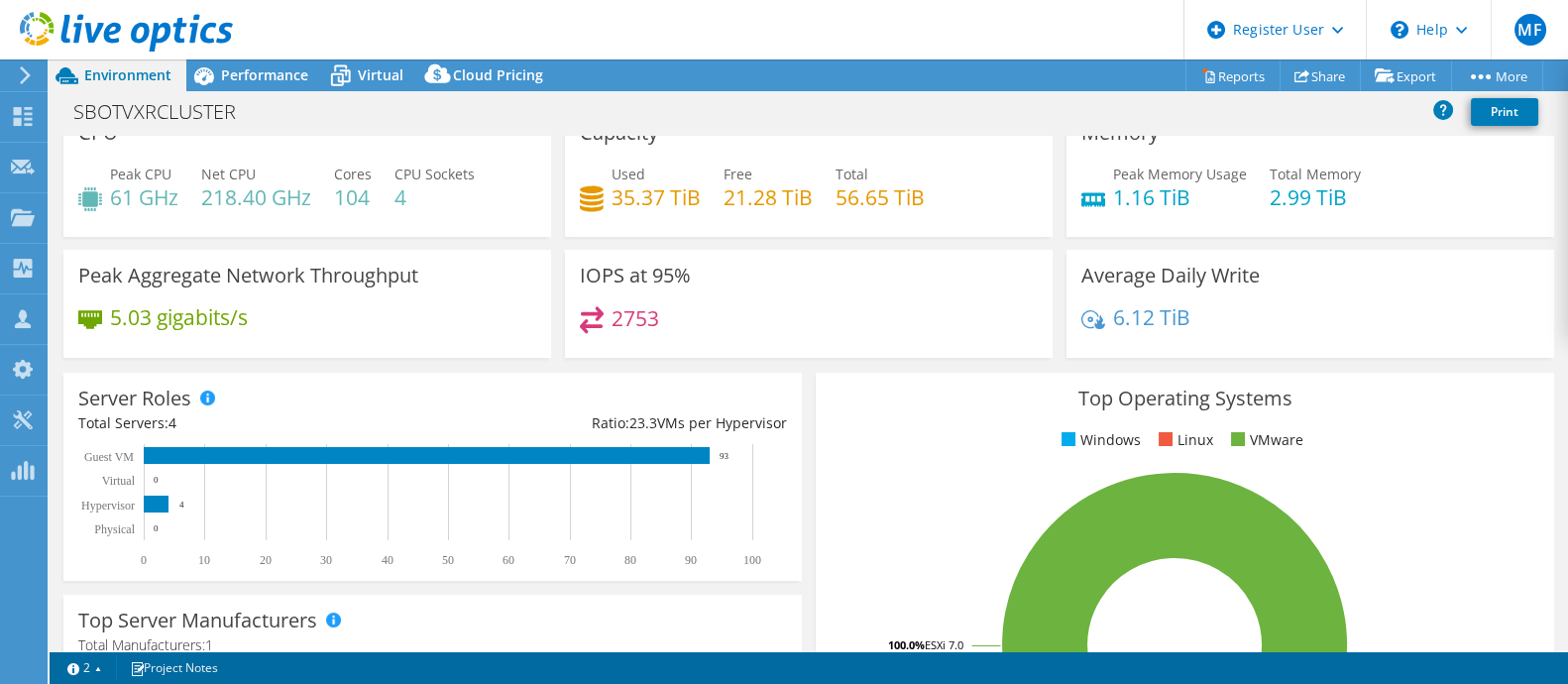 scroll, scrollTop: 0, scrollLeft: 0, axis: both 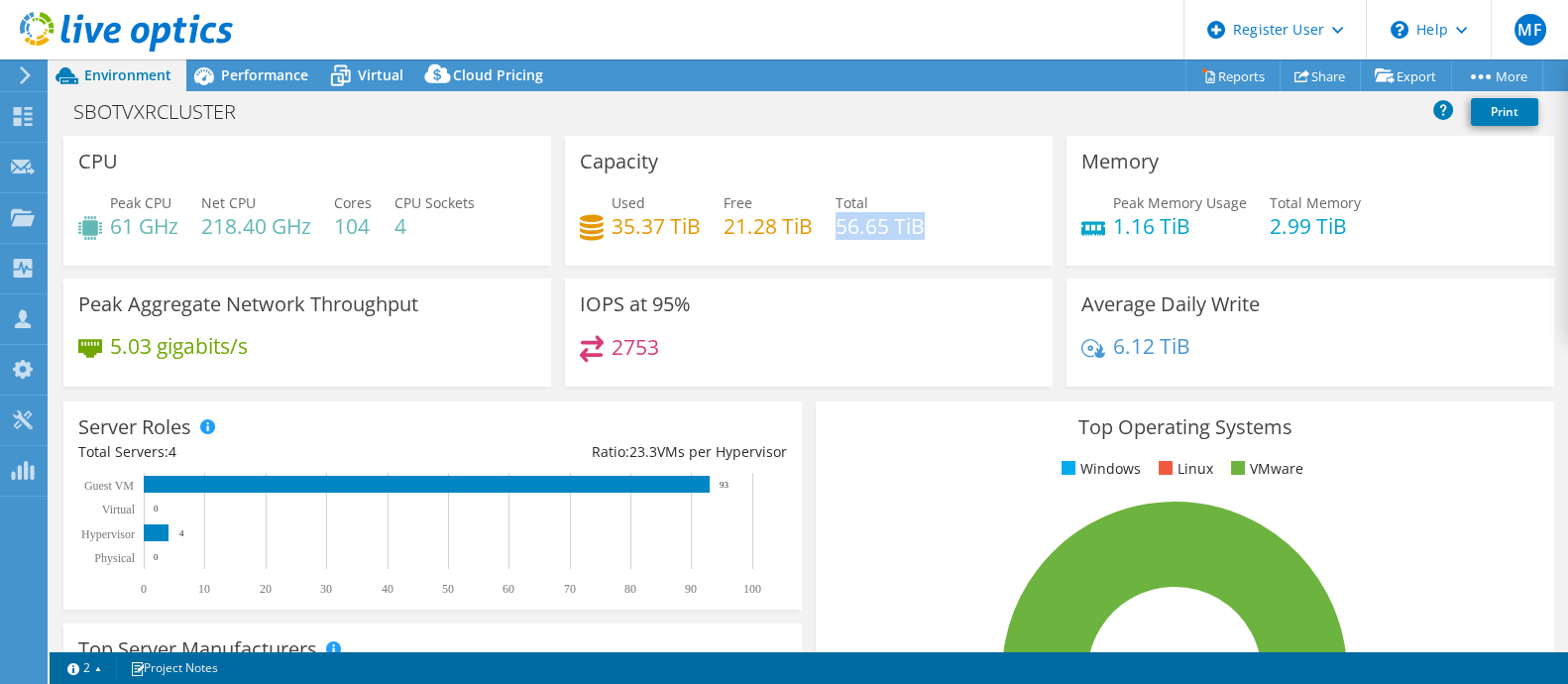 drag, startPoint x: 940, startPoint y: 230, endPoint x: 829, endPoint y: 230, distance: 111 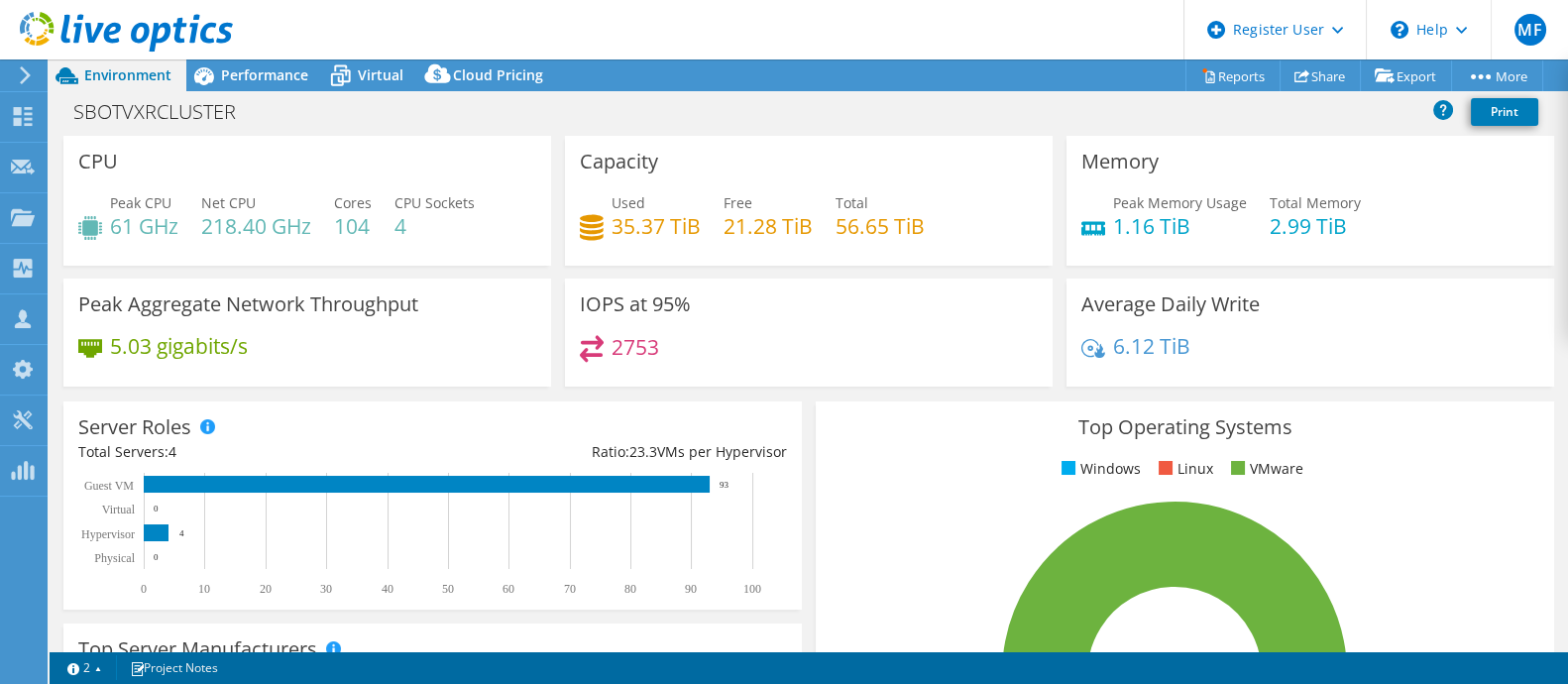 click on "Used
[SIZE]
Free
[SIZE]
Total
[SIZE]" at bounding box center (809, 224) 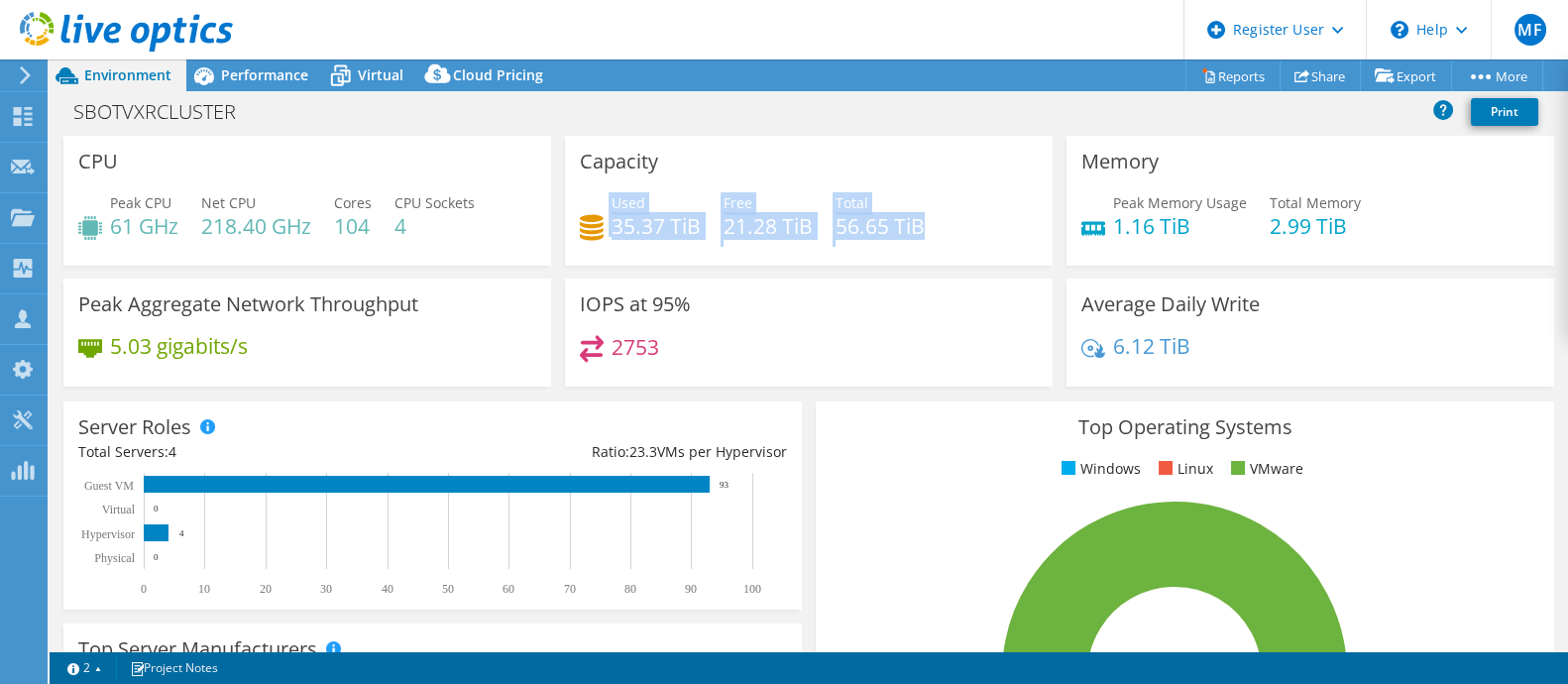 drag, startPoint x: 930, startPoint y: 232, endPoint x: 597, endPoint y: 223, distance: 333.1216 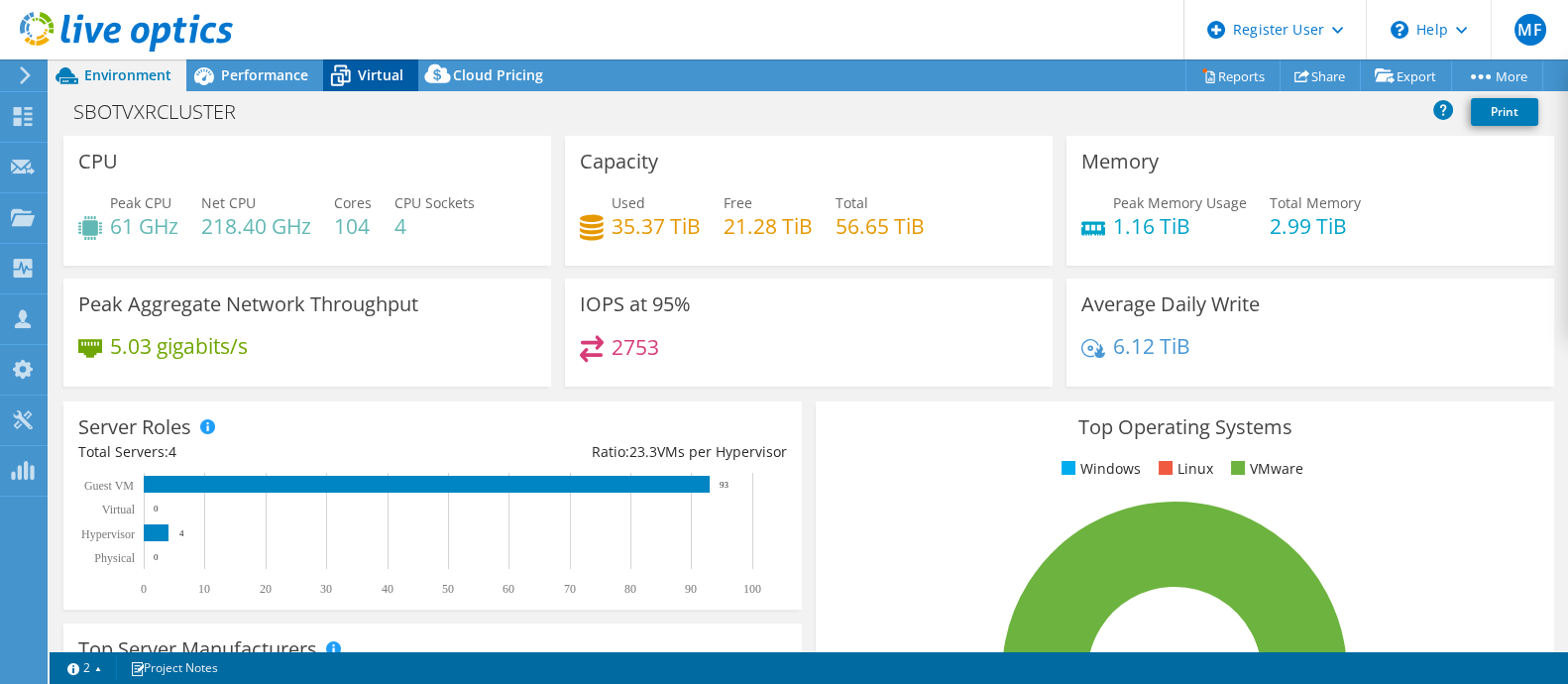 click on "Virtual" at bounding box center (381, 74) 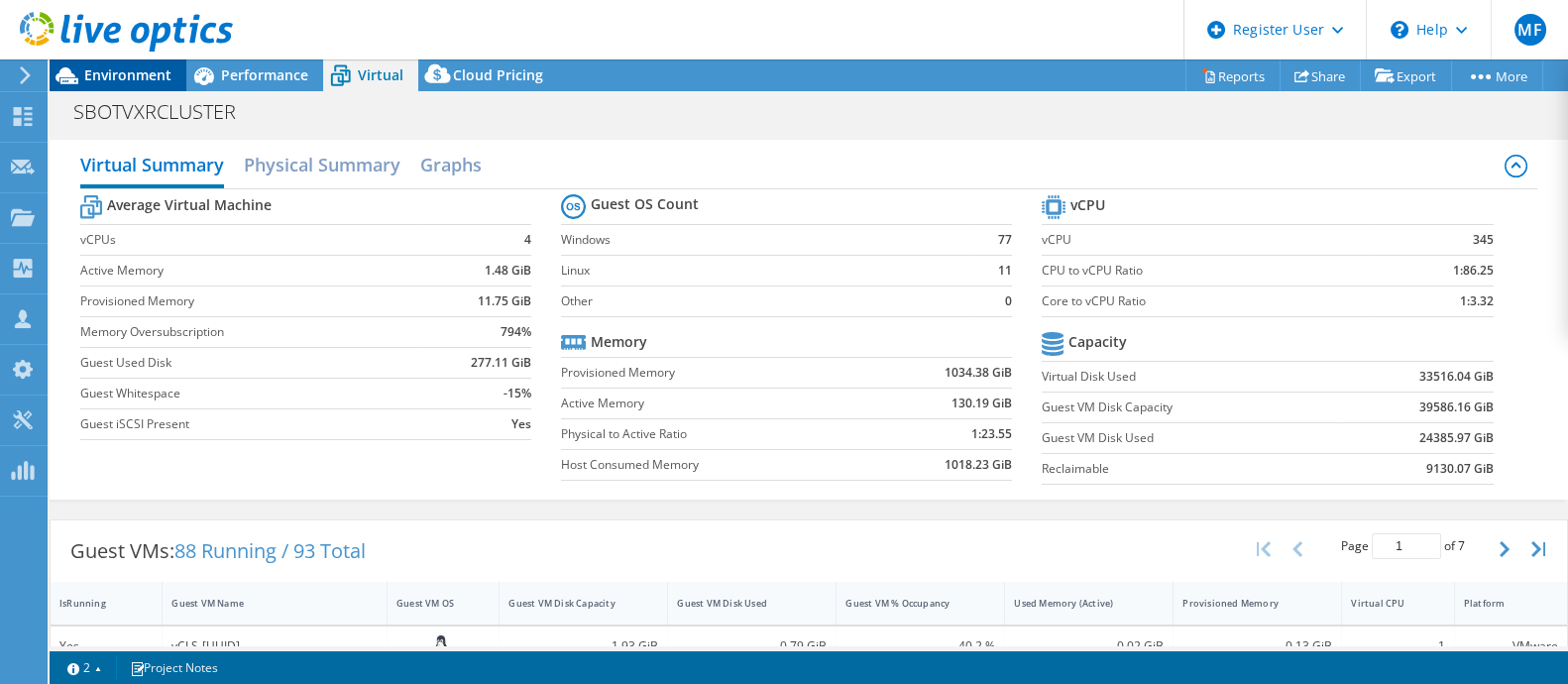 click on "Environment" at bounding box center [128, 74] 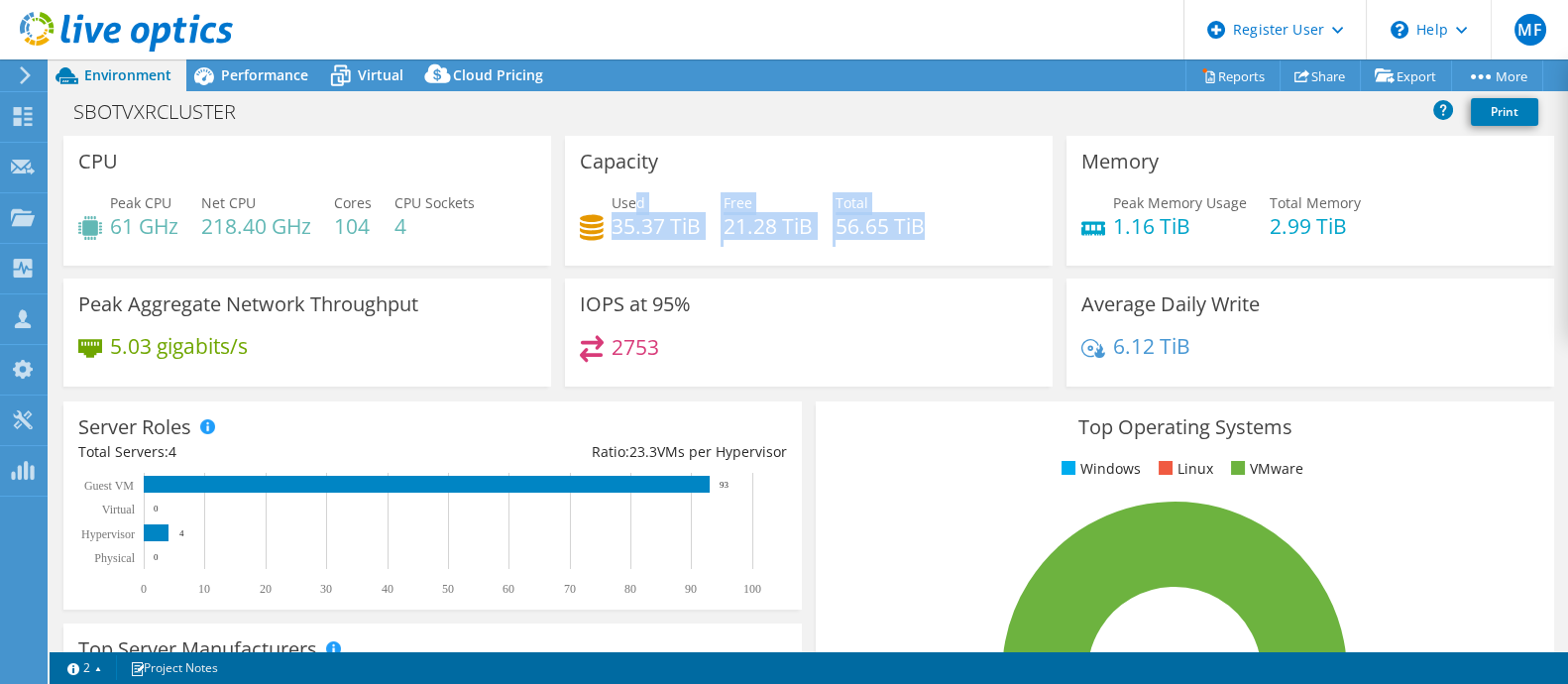 drag, startPoint x: 949, startPoint y: 227, endPoint x: 630, endPoint y: 198, distance: 320.3155 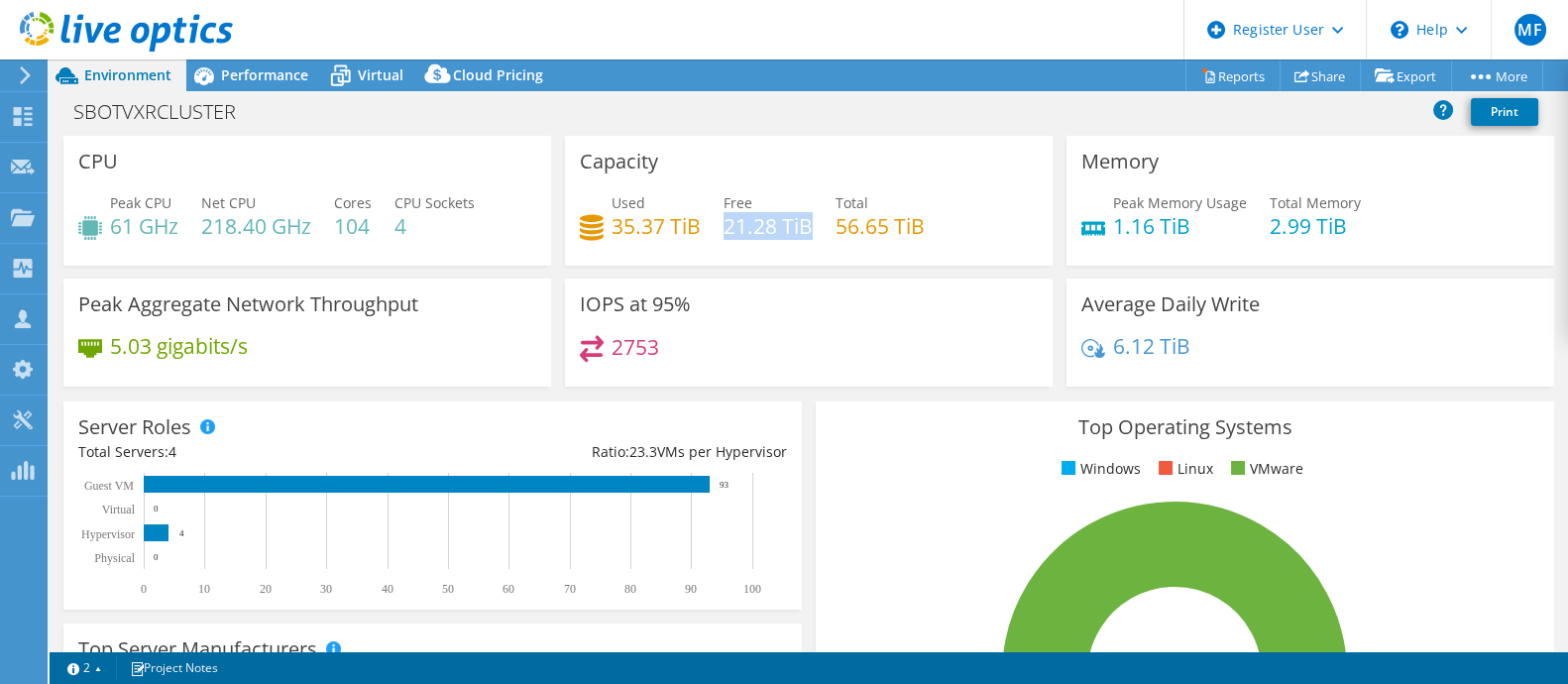 drag, startPoint x: 804, startPoint y: 228, endPoint x: 721, endPoint y: 215, distance: 84 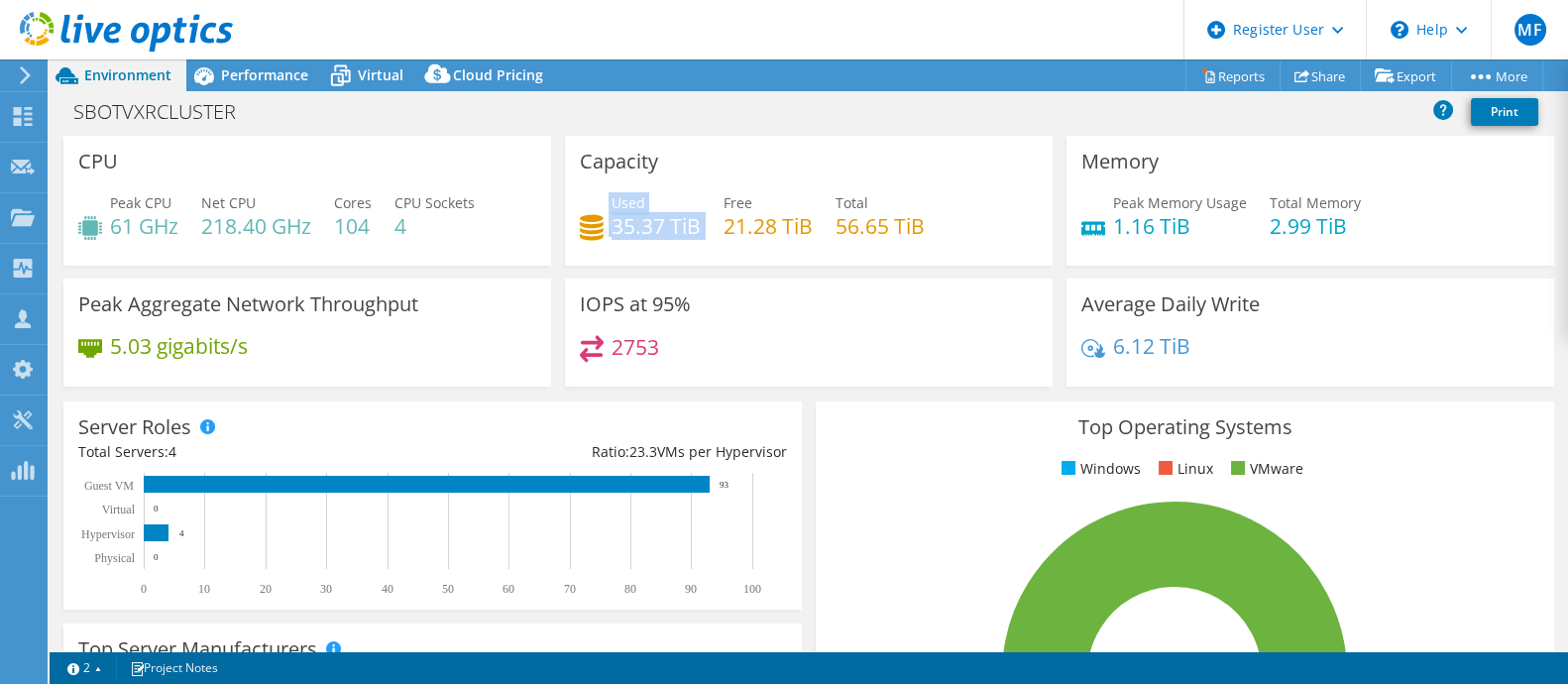drag, startPoint x: 698, startPoint y: 225, endPoint x: 595, endPoint y: 227, distance: 103.019416 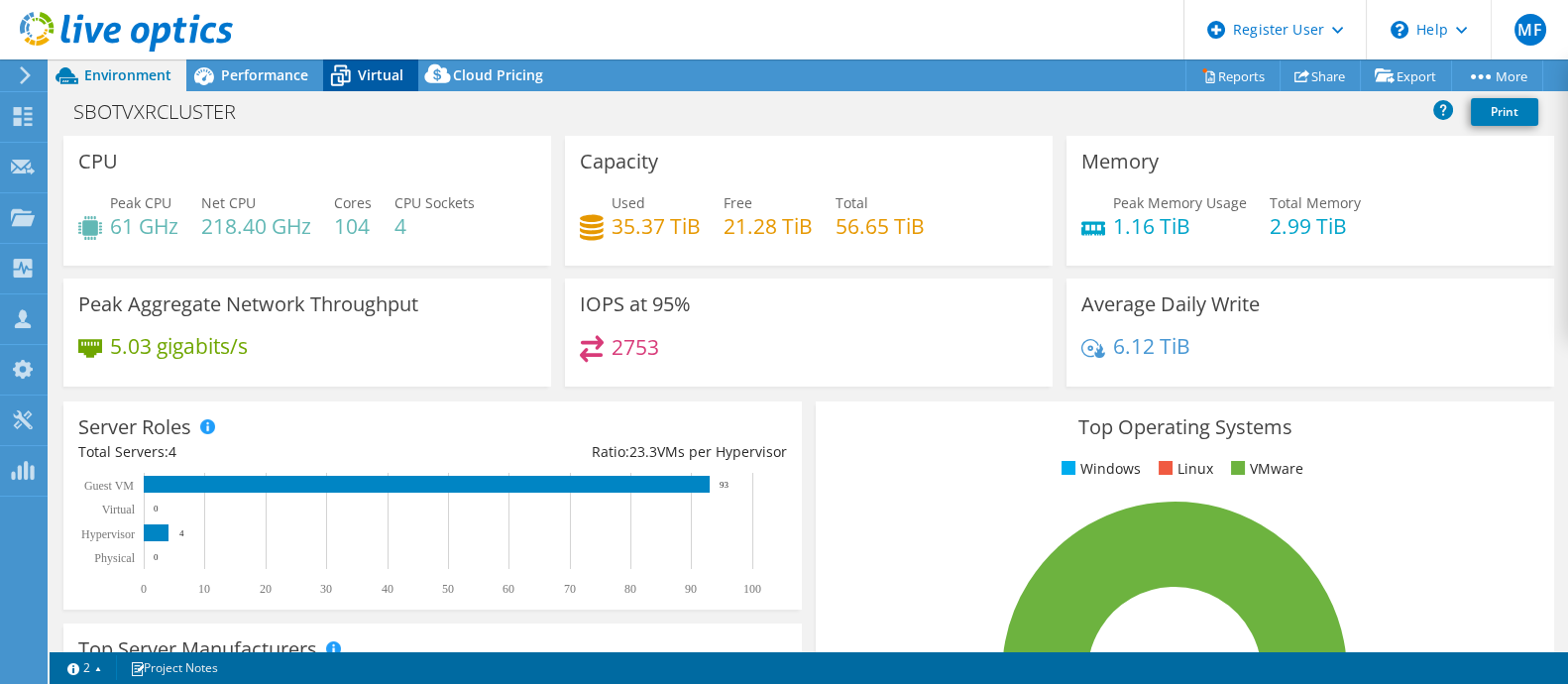 click on "Virtual" at bounding box center (381, 74) 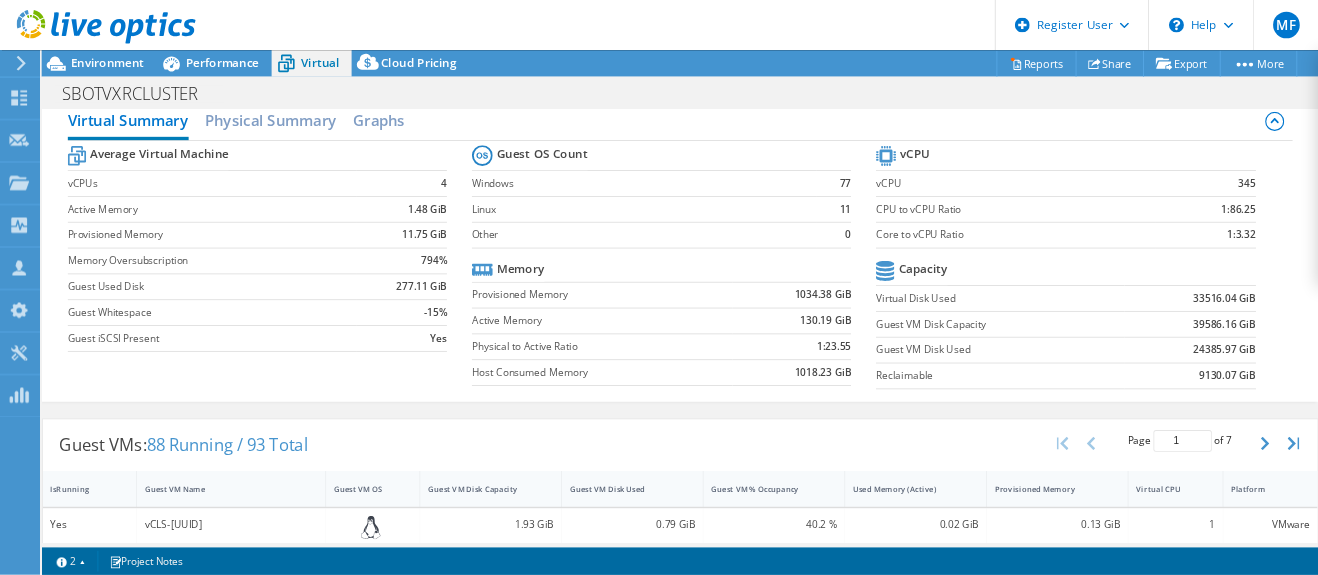 scroll, scrollTop: 0, scrollLeft: 0, axis: both 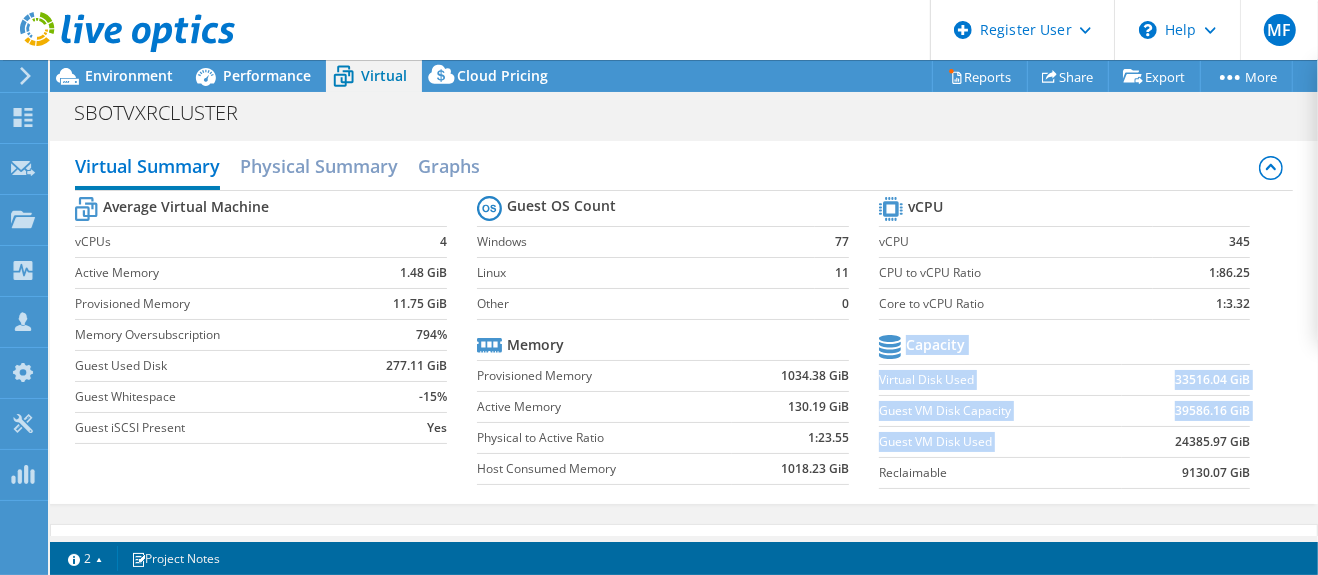 drag, startPoint x: 1240, startPoint y: 443, endPoint x: 1154, endPoint y: 440, distance: 86.05231 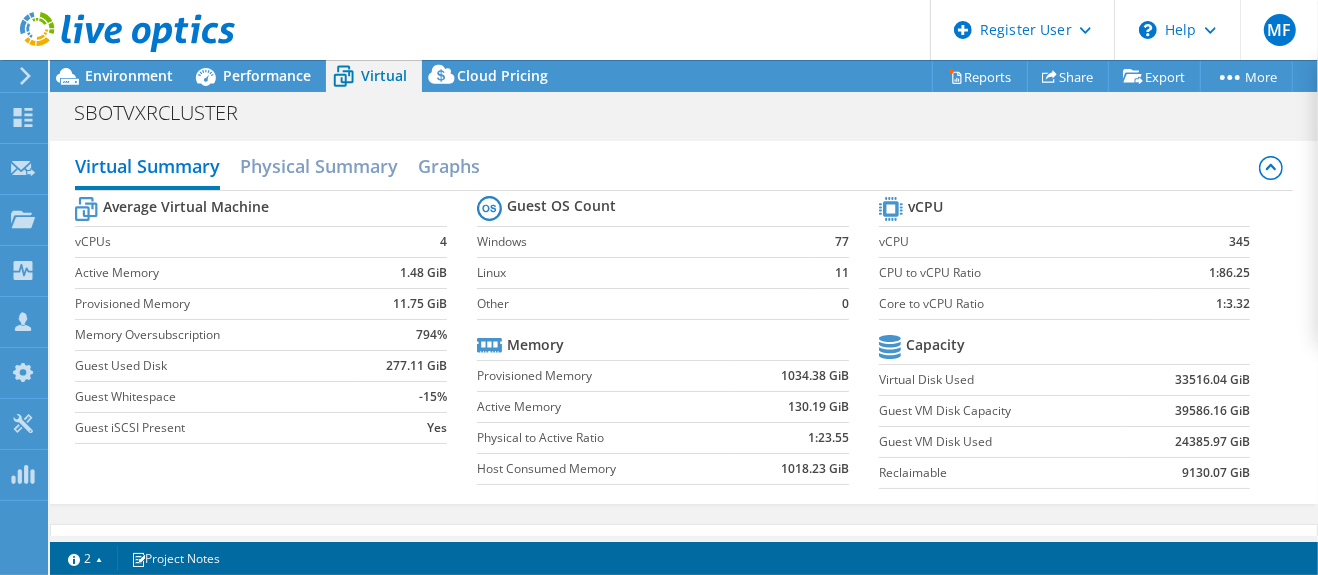 click on "Guest VM Disk Used" at bounding box center [1000, 441] 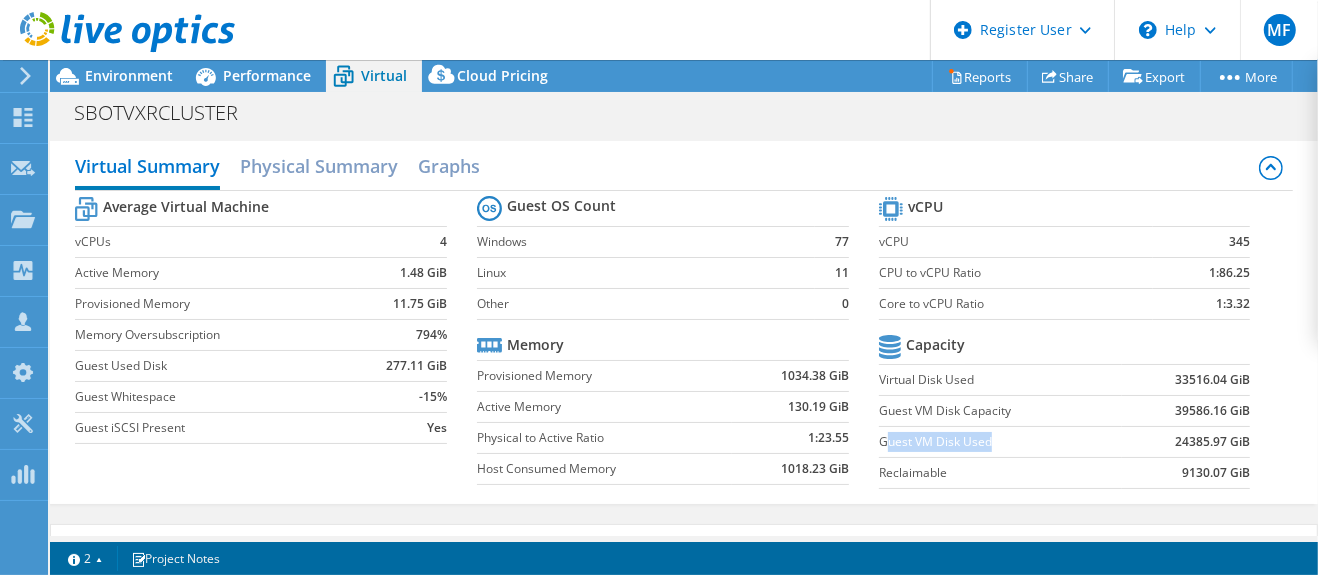drag, startPoint x: 989, startPoint y: 436, endPoint x: 874, endPoint y: 432, distance: 115.06954 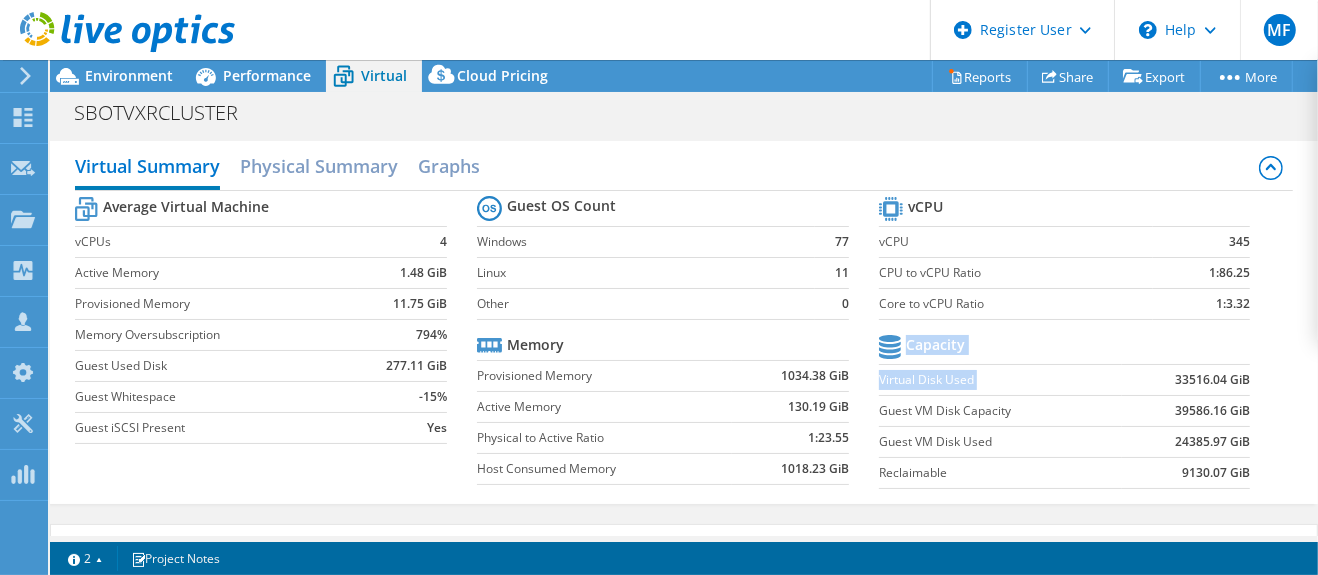 drag, startPoint x: 1159, startPoint y: 377, endPoint x: 1235, endPoint y: 379, distance: 76.02631 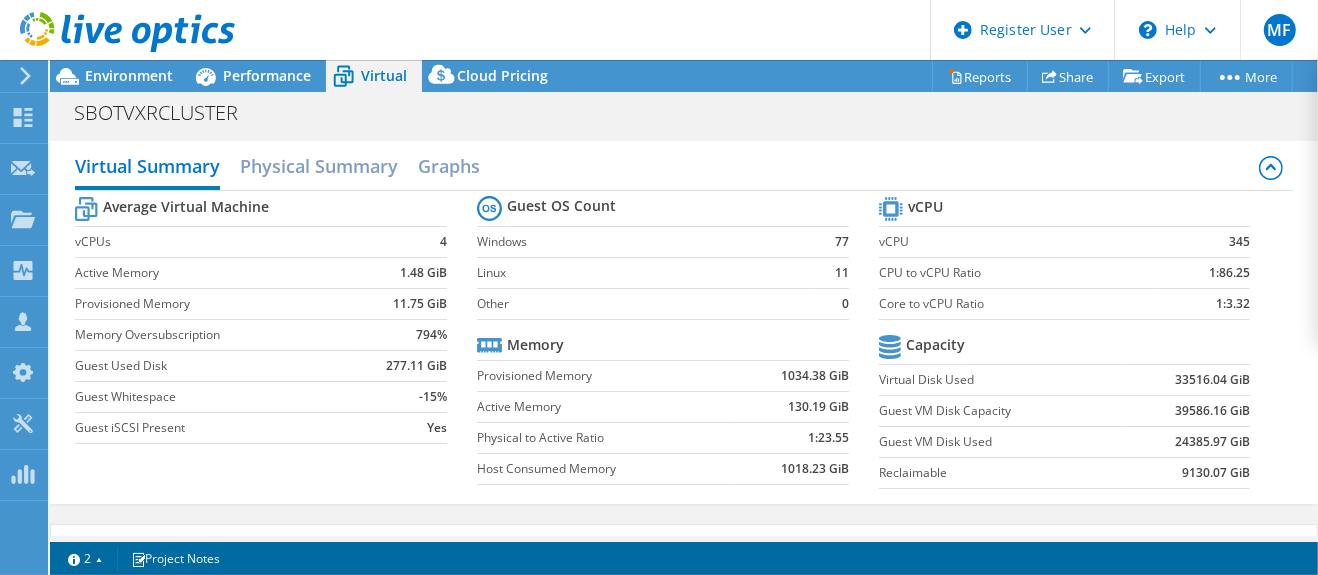 click on "Capacity" at bounding box center [1065, 347] 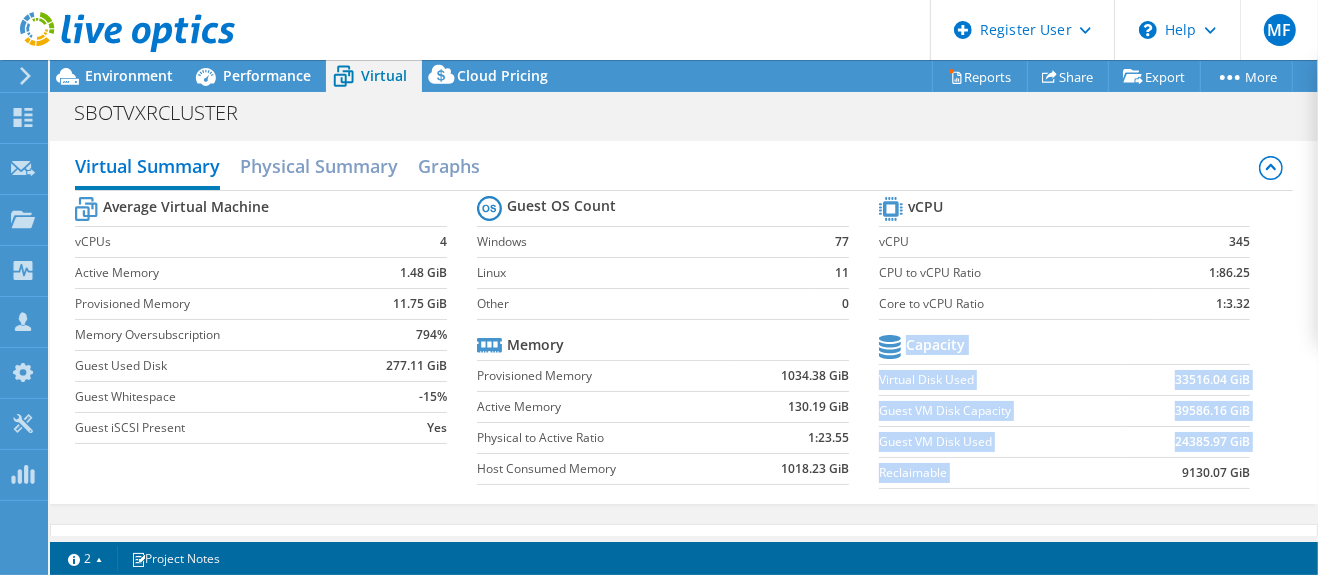 drag, startPoint x: 1239, startPoint y: 469, endPoint x: 1163, endPoint y: 476, distance: 76.321686 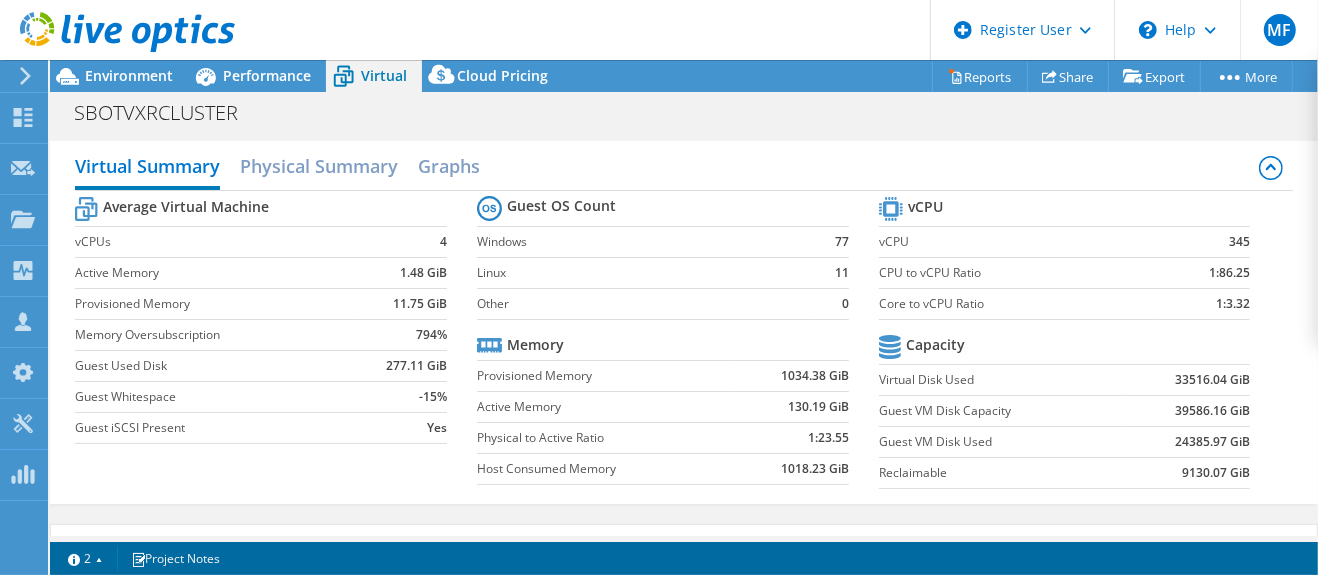 click on "9130.07 GiB" at bounding box center (1186, 472) 